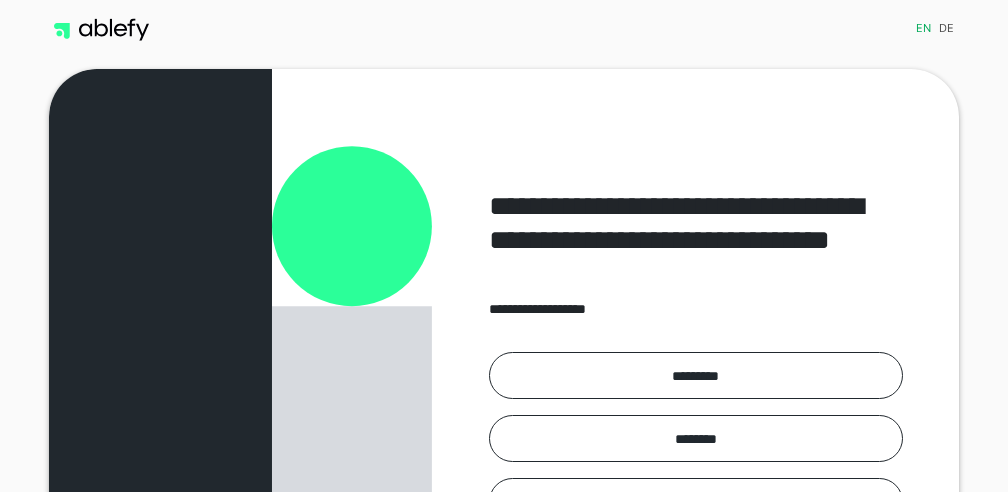 scroll, scrollTop: 0, scrollLeft: 0, axis: both 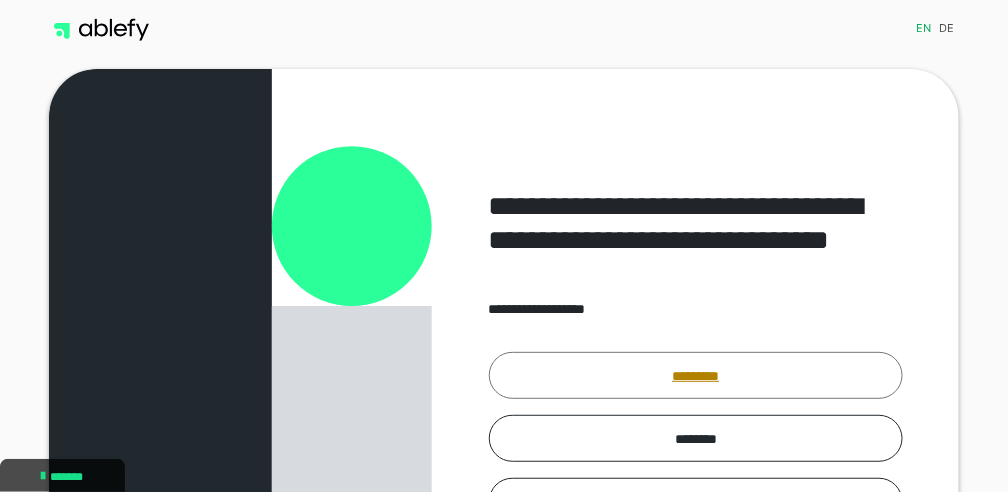 click on "*********" at bounding box center (696, 375) 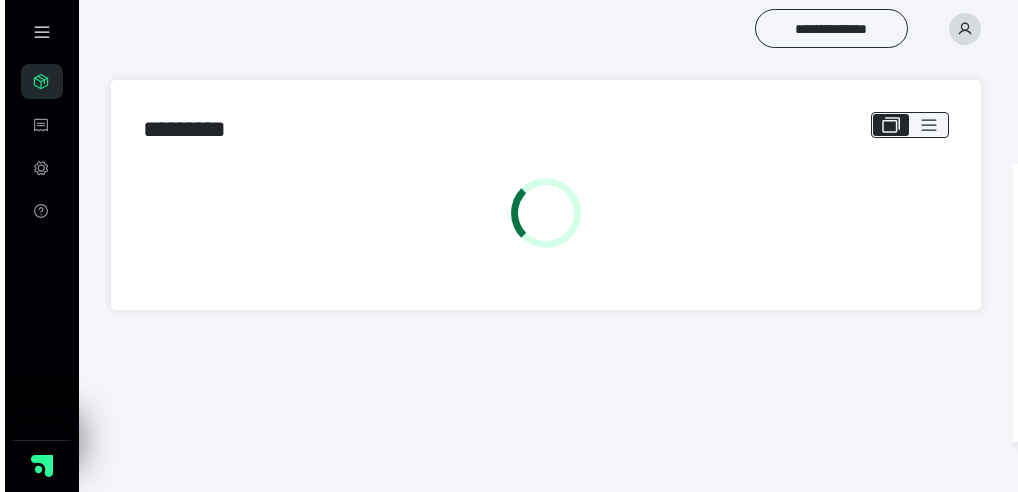 scroll, scrollTop: 0, scrollLeft: 0, axis: both 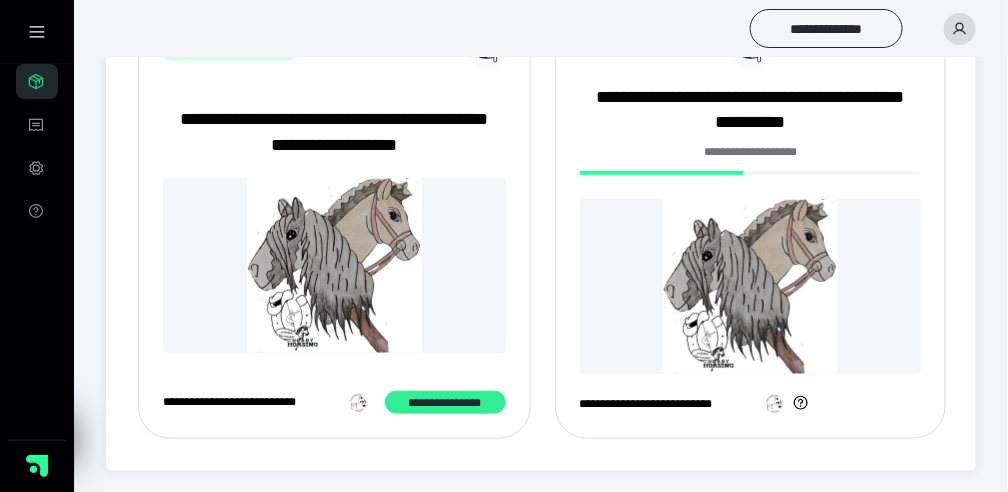 click on "**********" at bounding box center (445, 402) 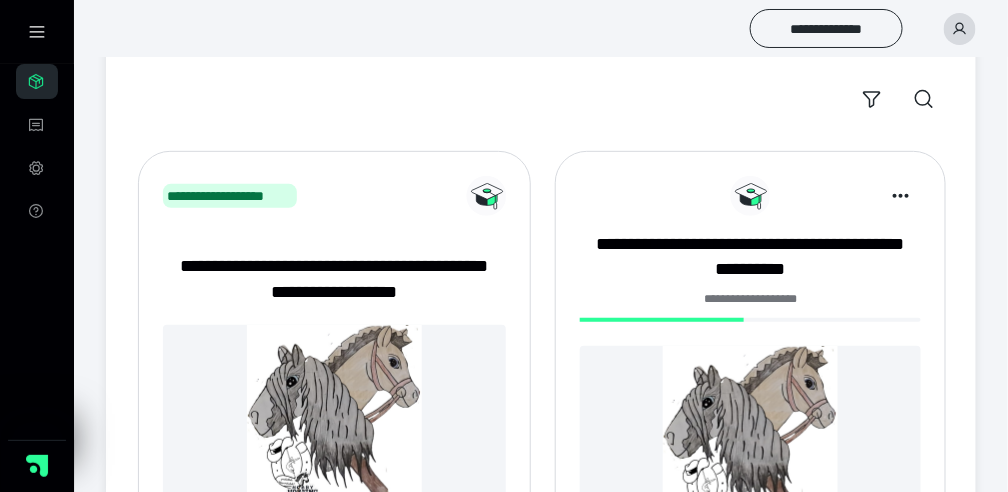 scroll, scrollTop: 0, scrollLeft: 0, axis: both 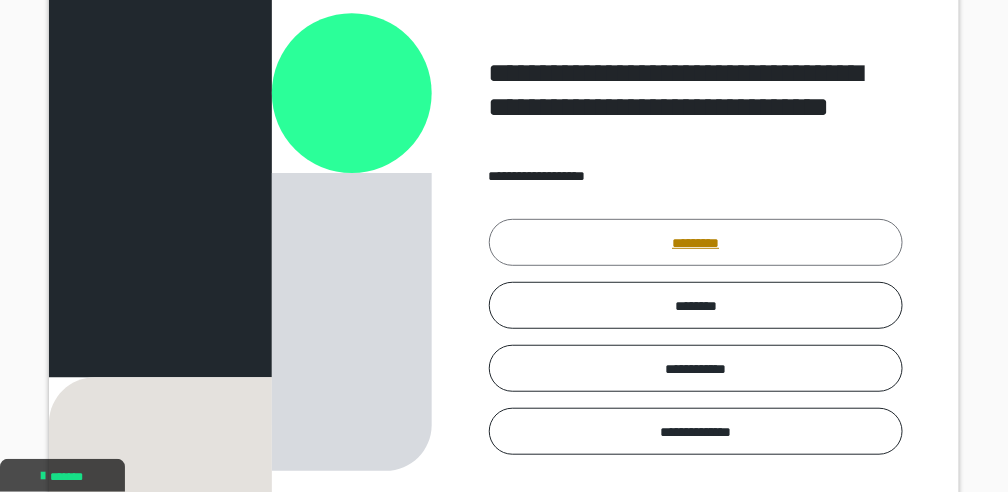 click on "*********" at bounding box center (696, 242) 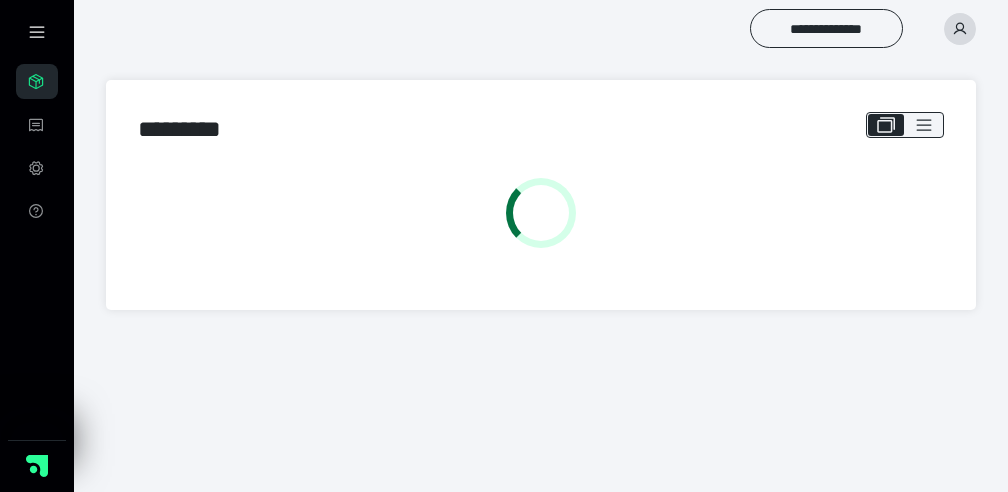 scroll, scrollTop: 0, scrollLeft: 0, axis: both 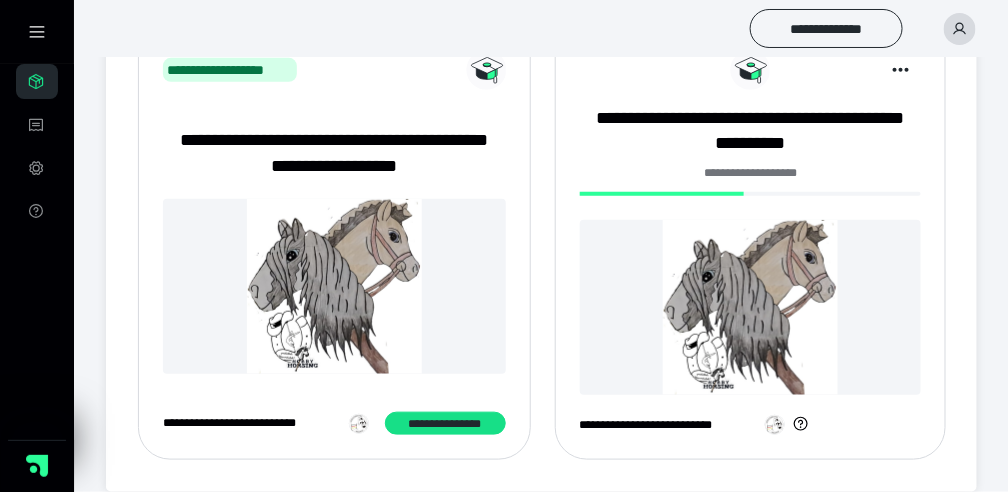 click at bounding box center (751, 307) 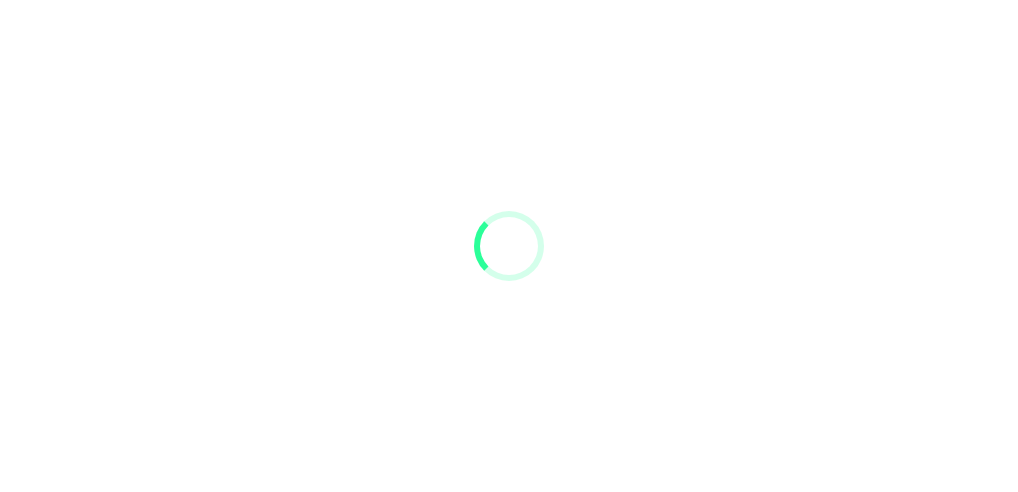 scroll, scrollTop: 0, scrollLeft: 0, axis: both 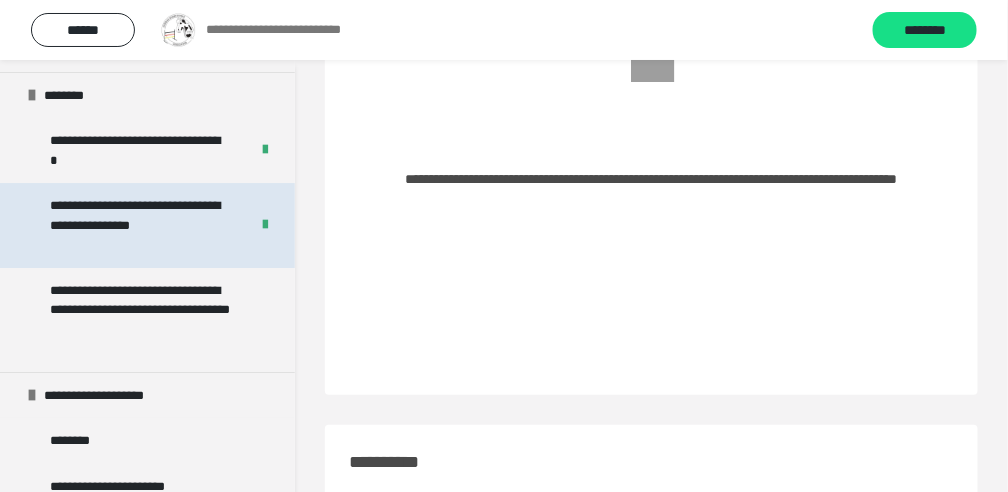 click on "**********" at bounding box center (136, 225) 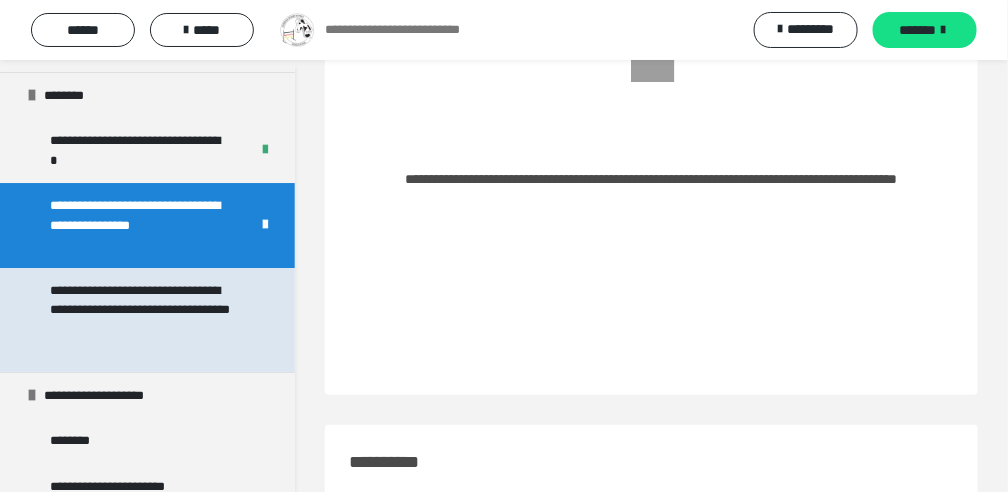 click on "**********" at bounding box center (144, 320) 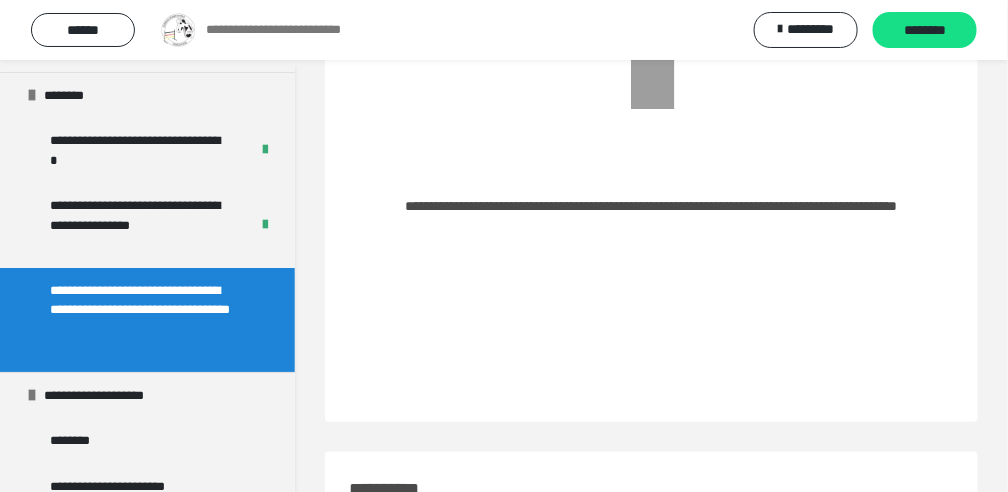 click on "**********" at bounding box center [144, 320] 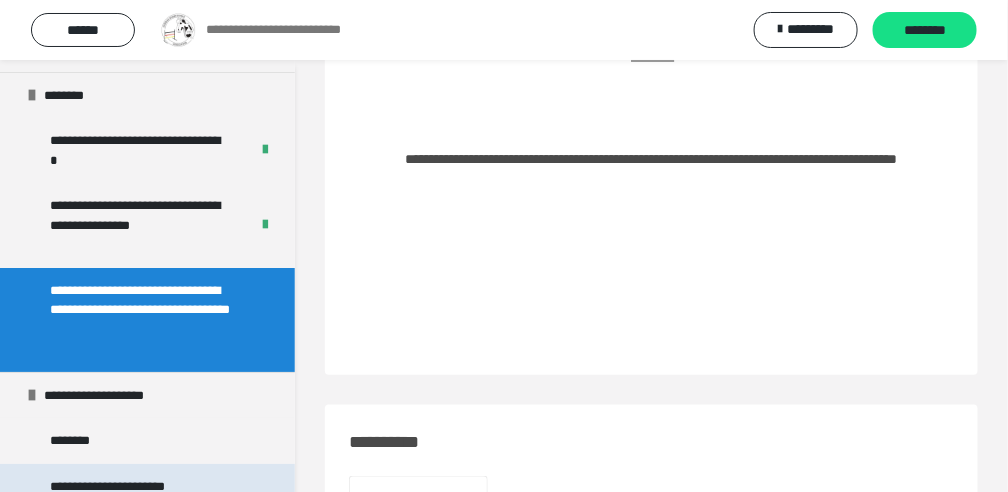 scroll, scrollTop: 333, scrollLeft: 0, axis: vertical 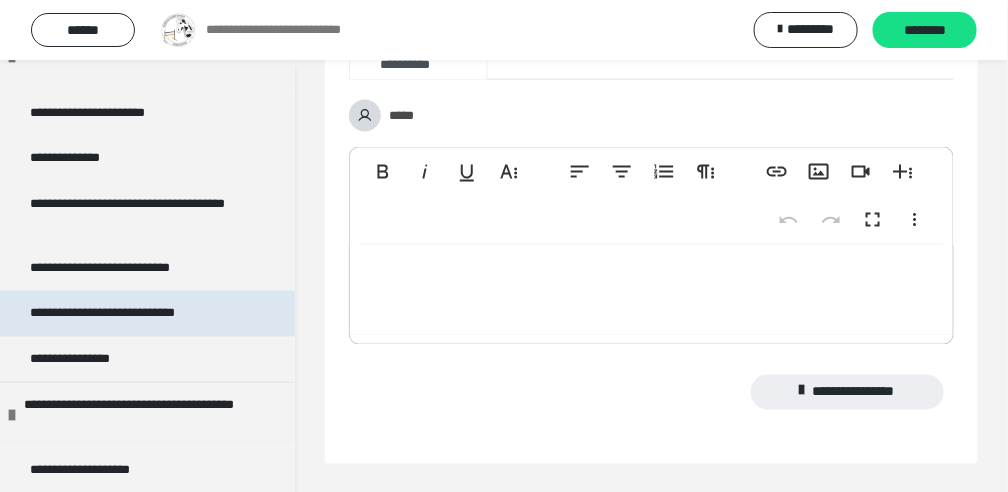click on "**********" at bounding box center [125, 314] 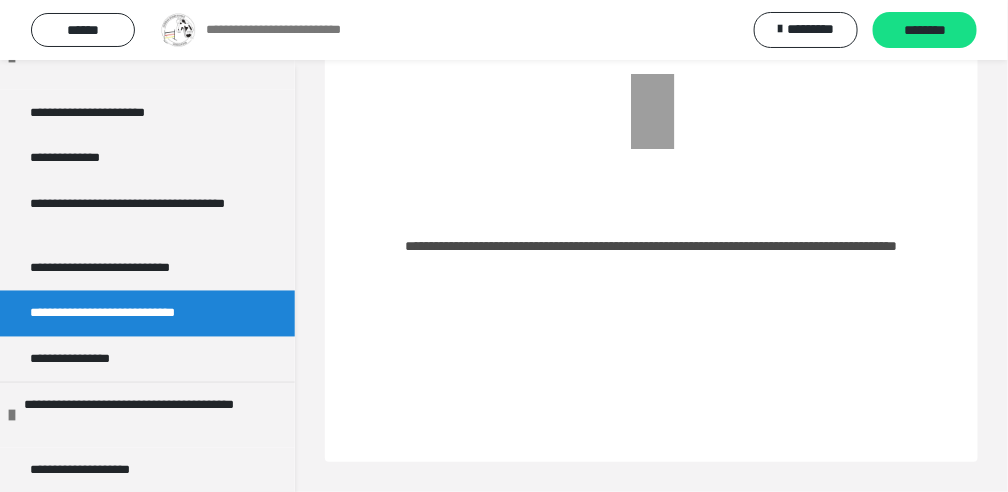 scroll, scrollTop: 198, scrollLeft: 0, axis: vertical 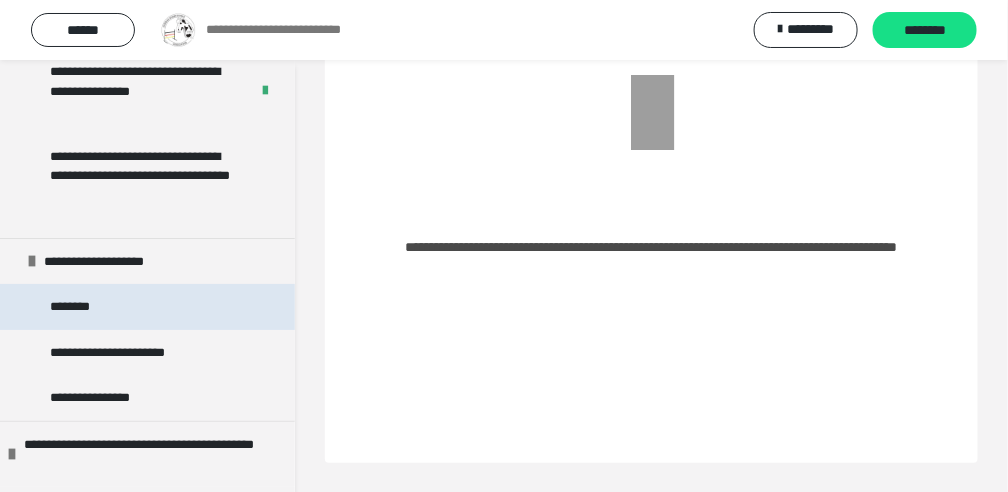 click on "********" at bounding box center [147, 307] 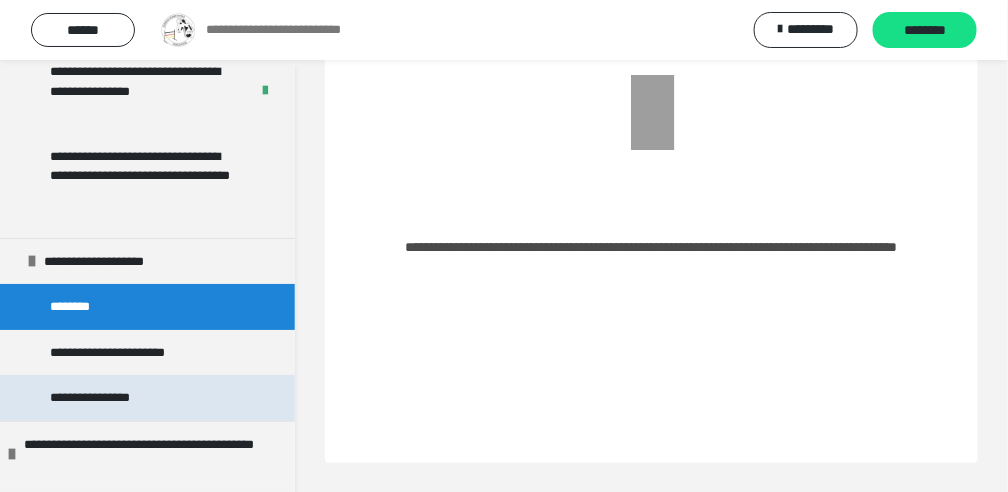 click on "**********" at bounding box center [147, 398] 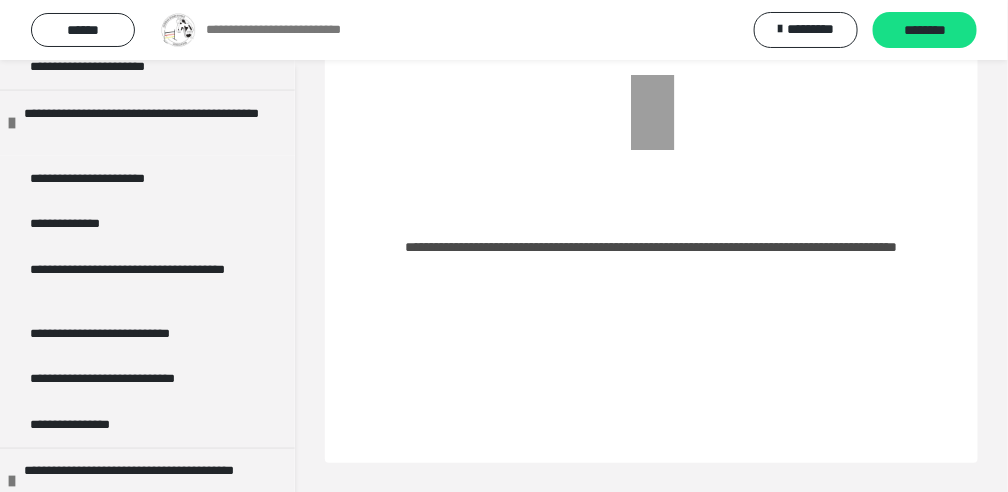 scroll, scrollTop: 2666, scrollLeft: 0, axis: vertical 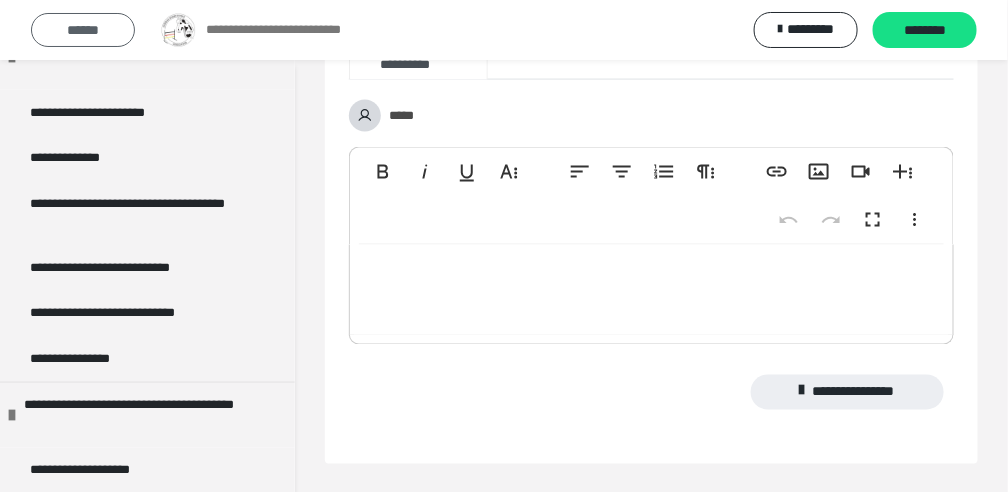 click on "******" at bounding box center [83, 30] 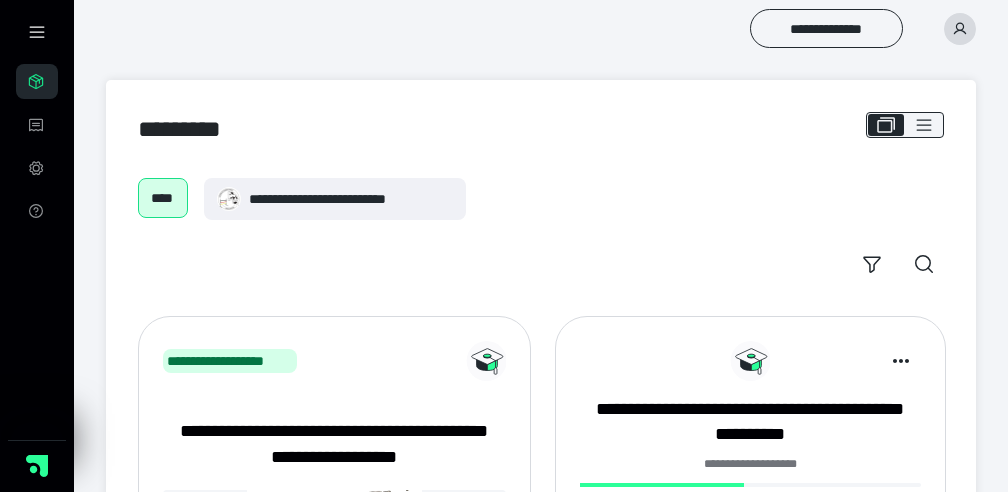 scroll, scrollTop: 312, scrollLeft: 0, axis: vertical 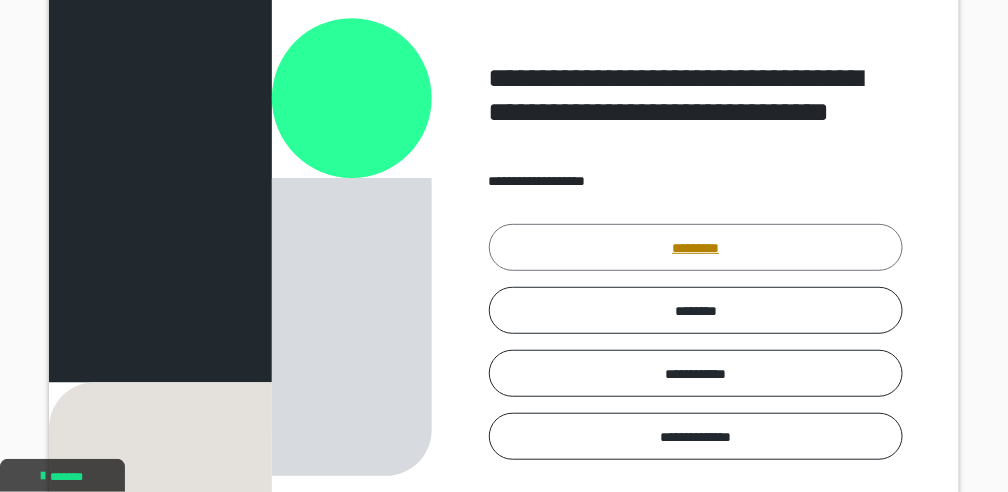 click on "*********" at bounding box center [696, 247] 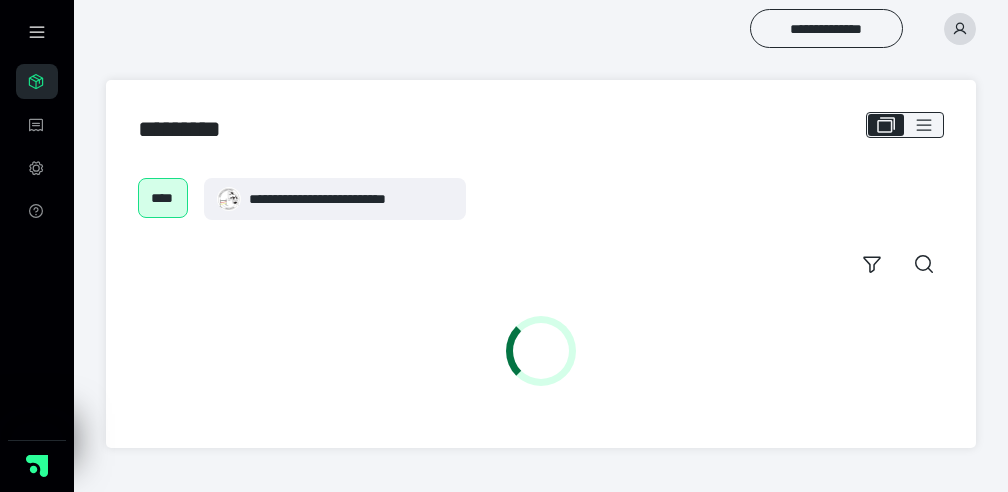 scroll, scrollTop: 0, scrollLeft: 0, axis: both 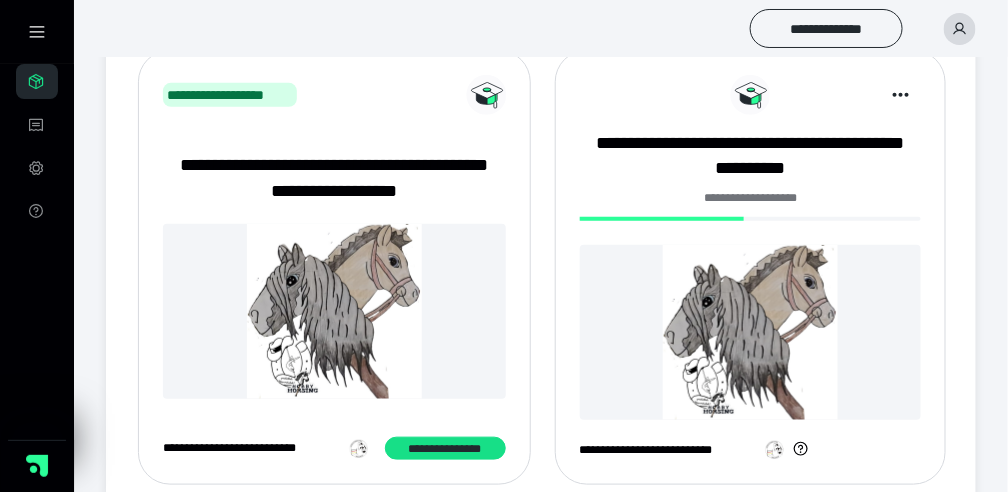 click at bounding box center [751, 332] 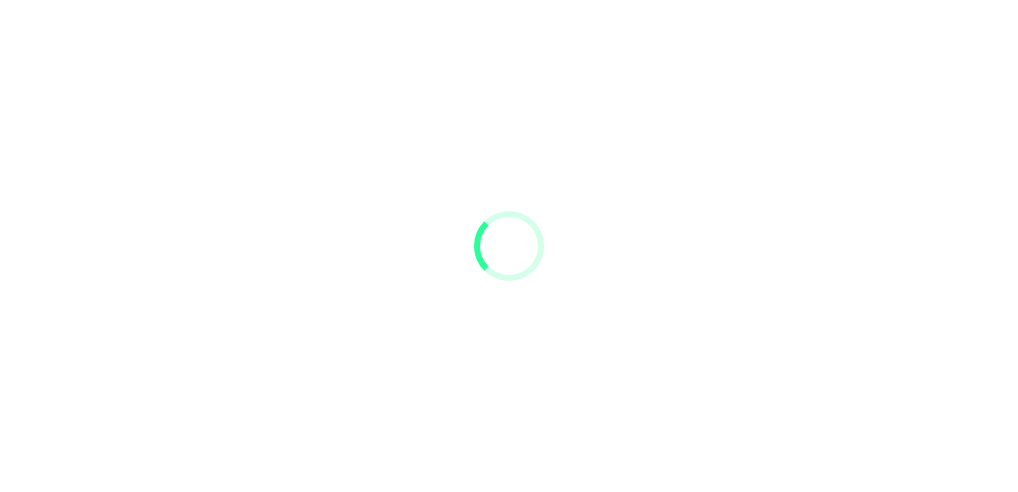 scroll, scrollTop: 0, scrollLeft: 0, axis: both 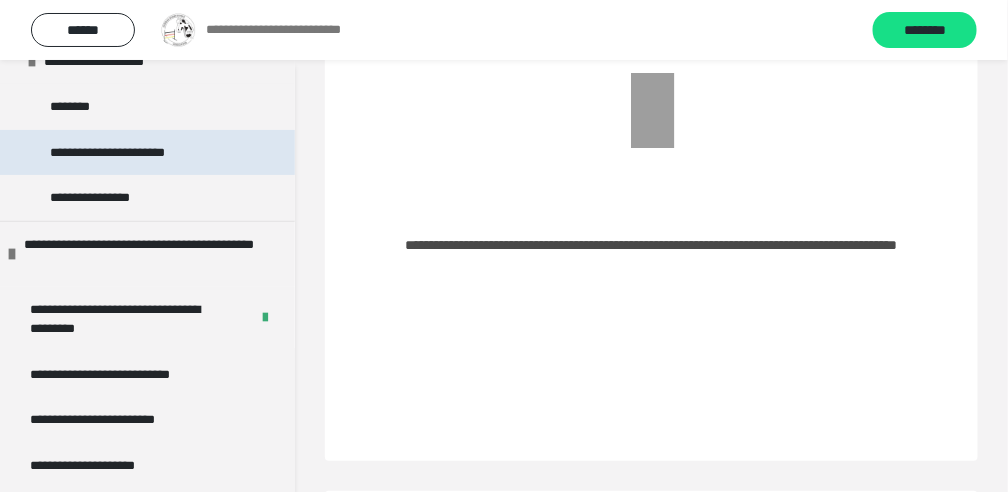 click on "**********" at bounding box center [132, 153] 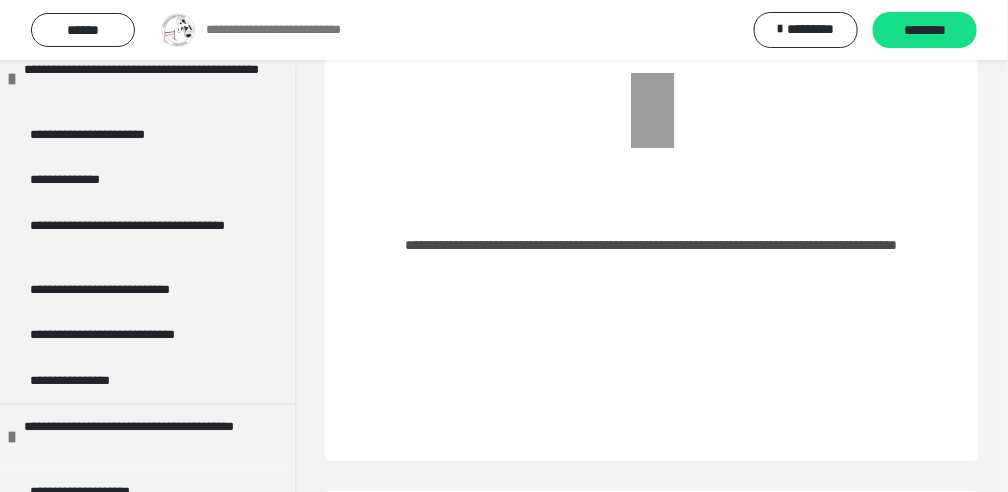 scroll, scrollTop: 2666, scrollLeft: 0, axis: vertical 